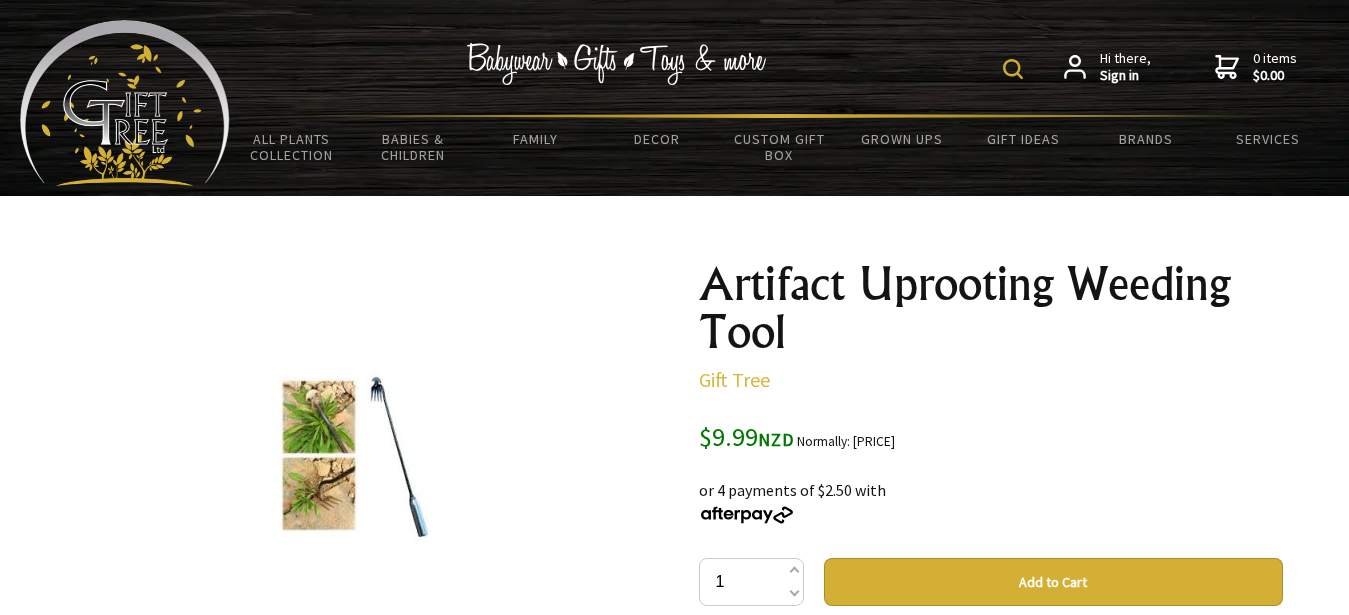 scroll, scrollTop: 0, scrollLeft: 0, axis: both 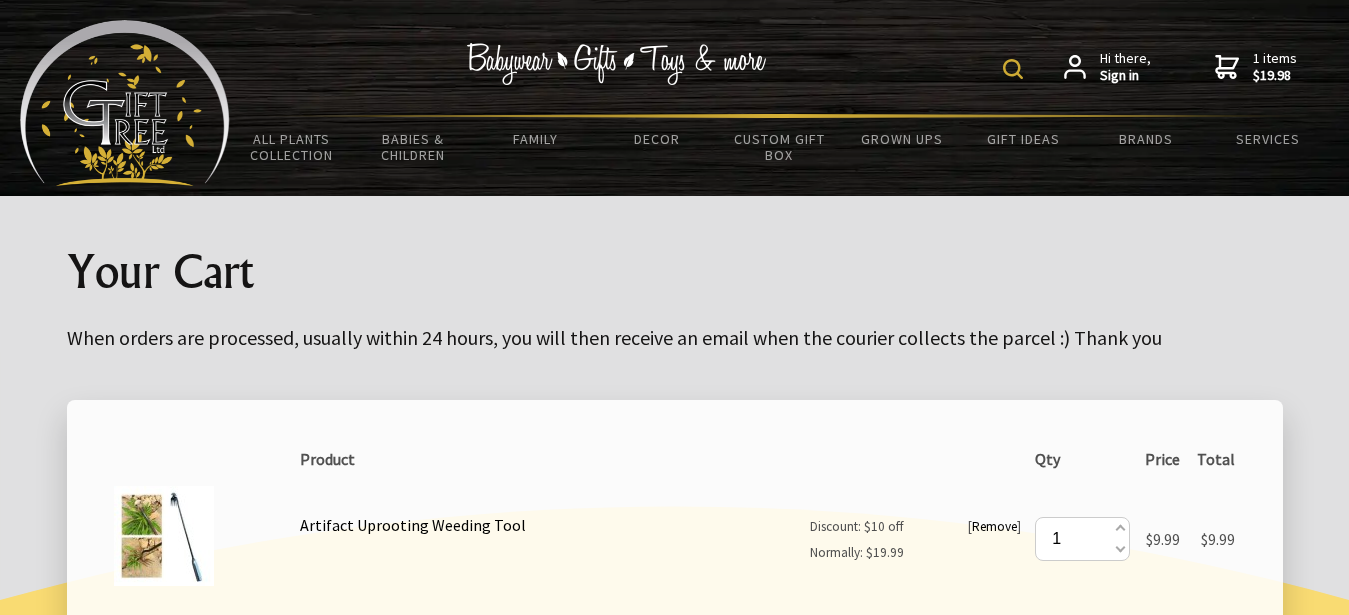 click at bounding box center (164, 536) 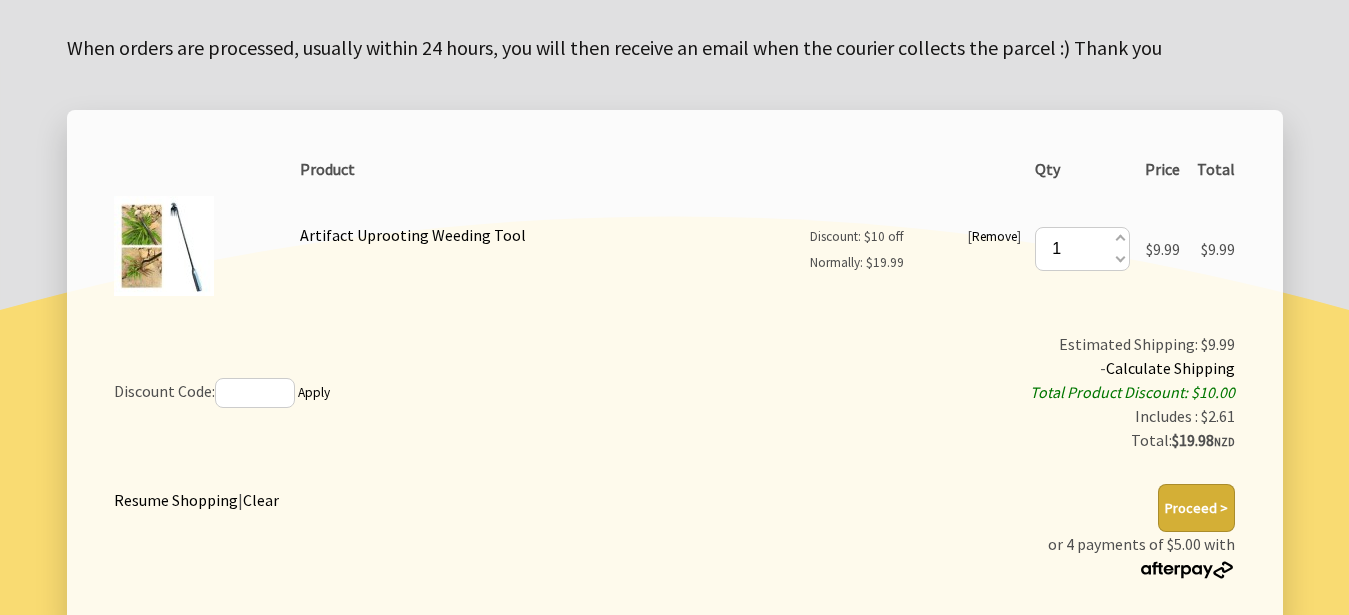 scroll, scrollTop: 284, scrollLeft: 0, axis: vertical 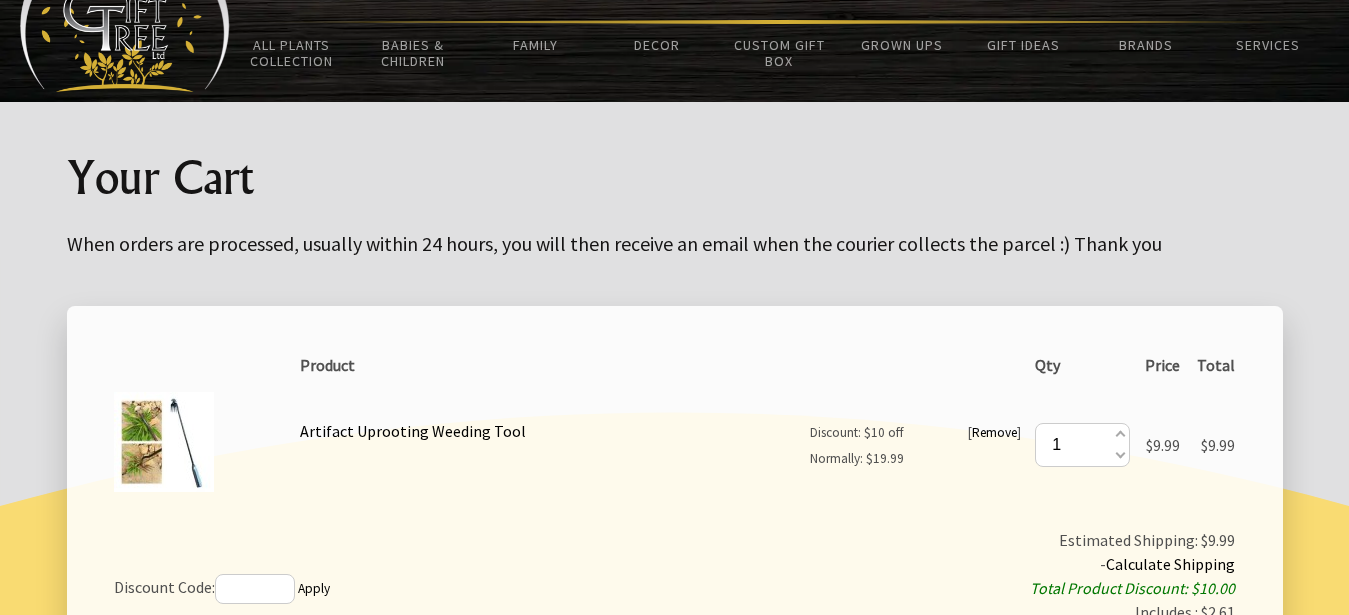 click at bounding box center (164, 442) 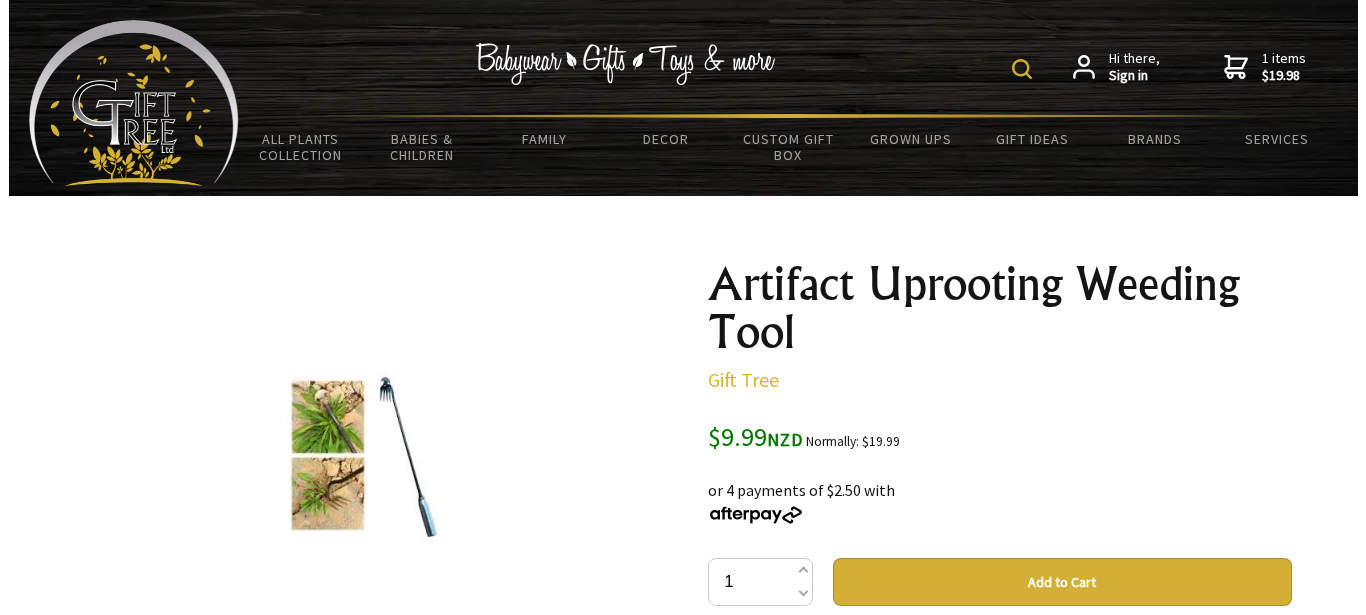 scroll, scrollTop: 0, scrollLeft: 0, axis: both 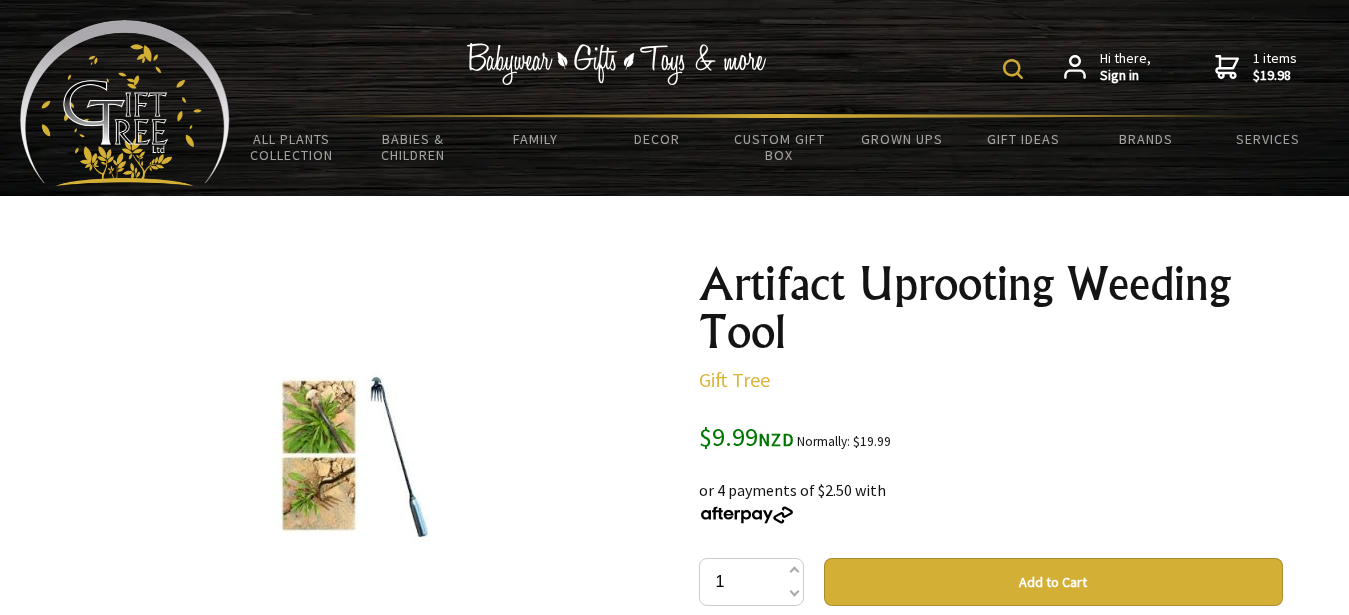 click at bounding box center (359, 455) 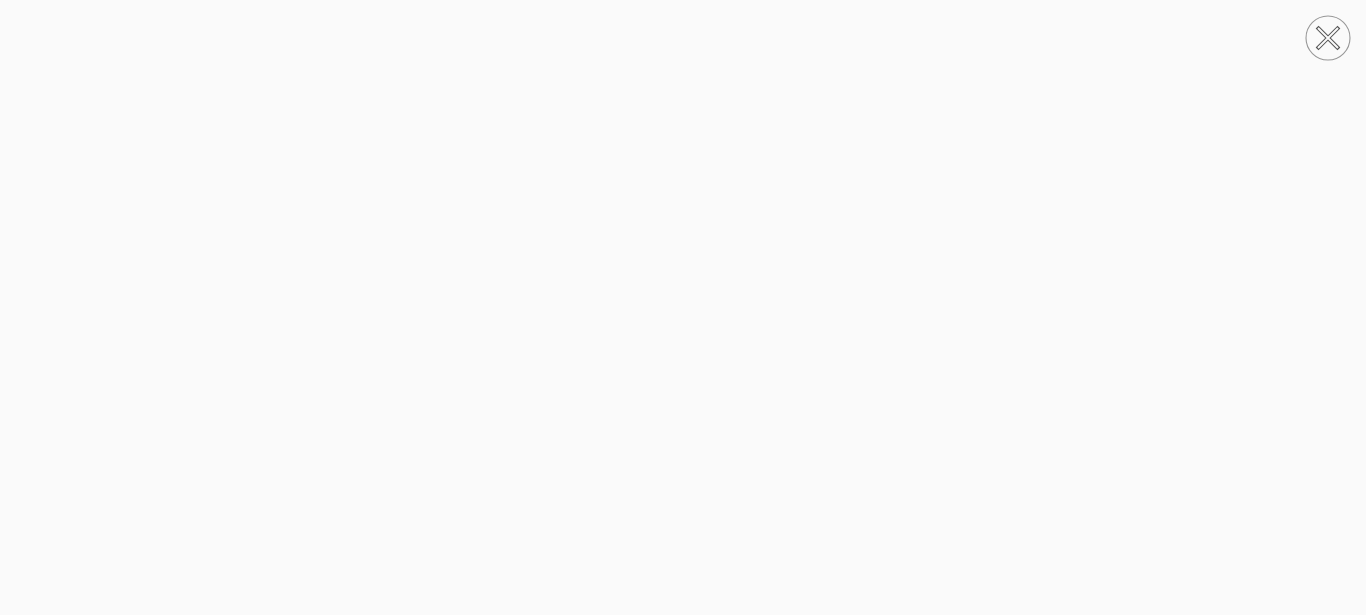 click at bounding box center (683, 308) 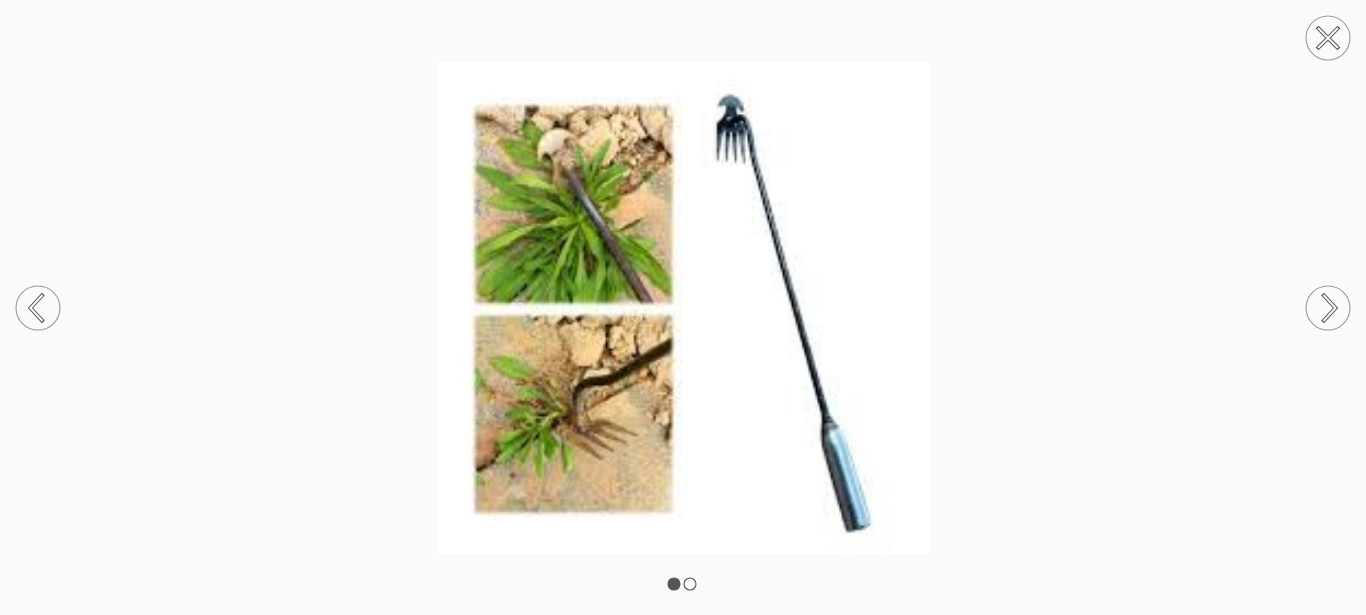 click 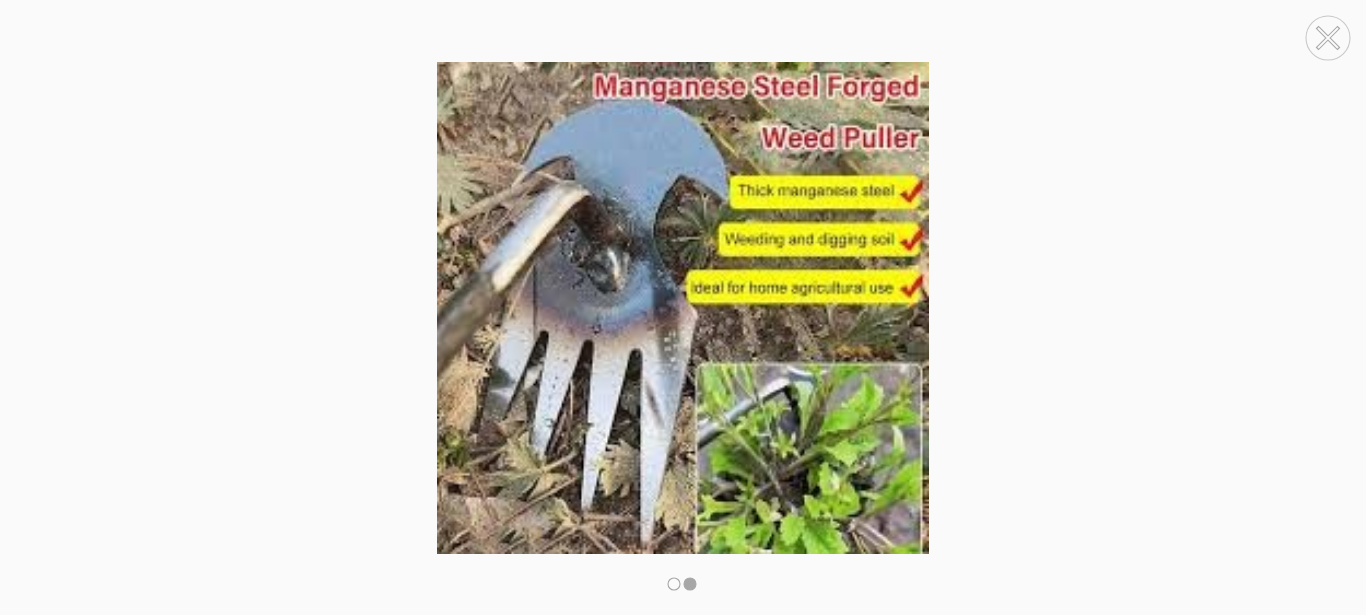 click 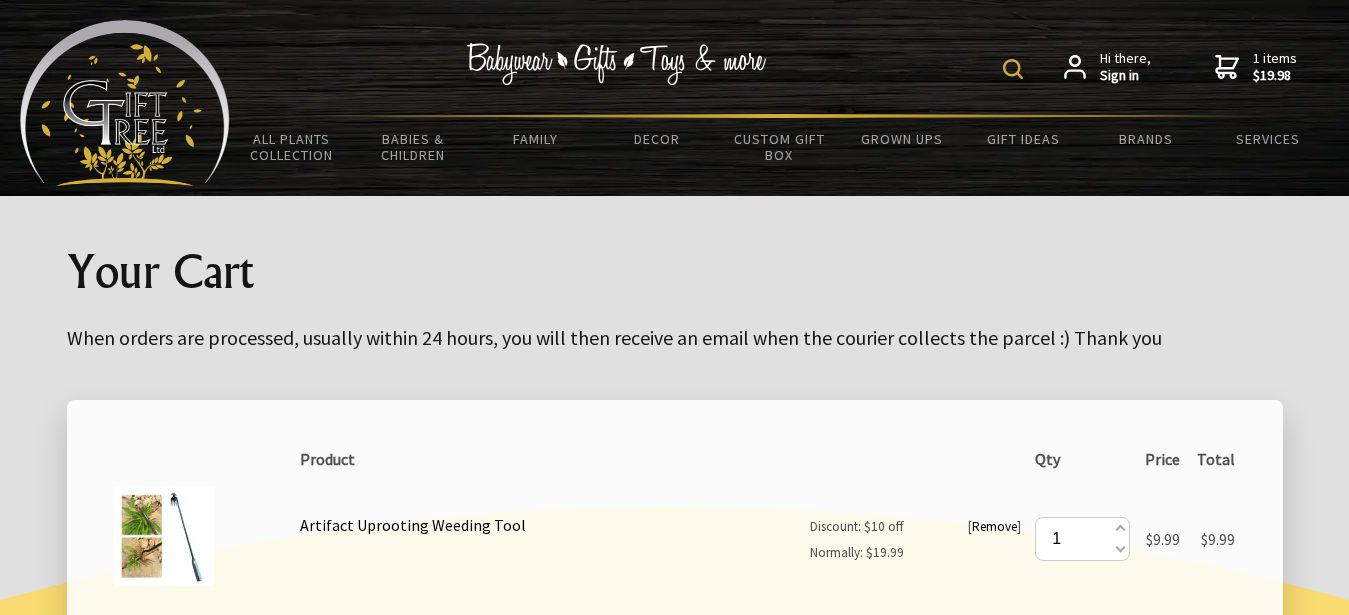 scroll, scrollTop: 94, scrollLeft: 0, axis: vertical 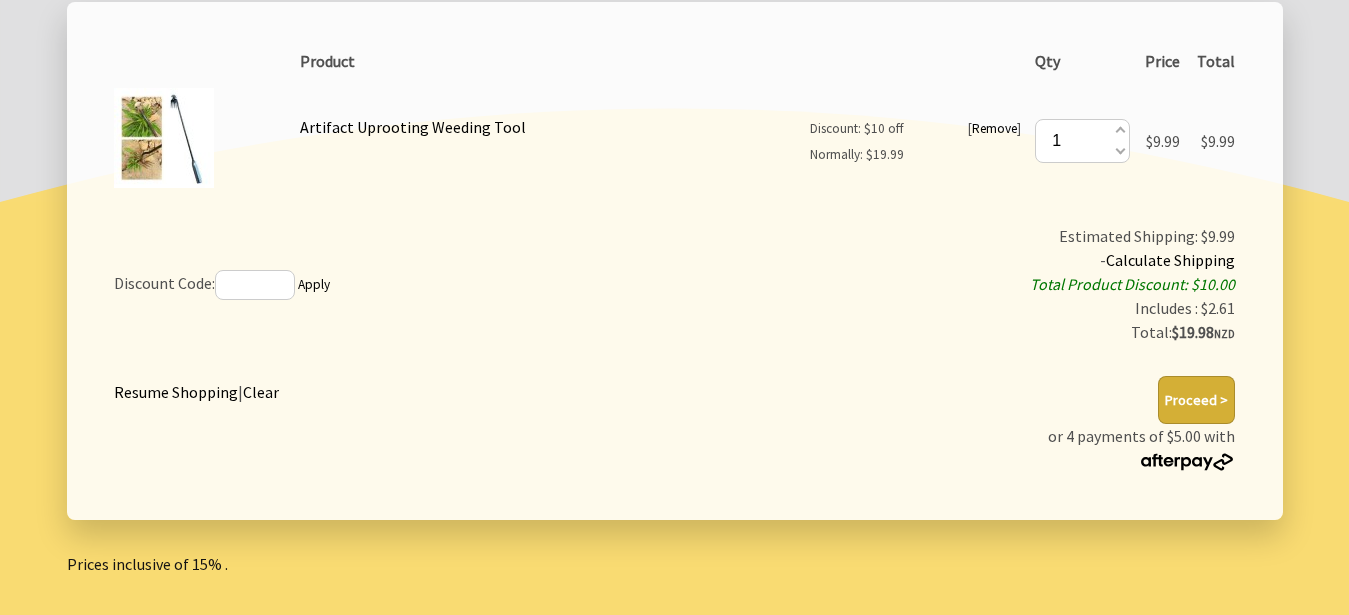 click on "Proceed >" at bounding box center [1196, 400] 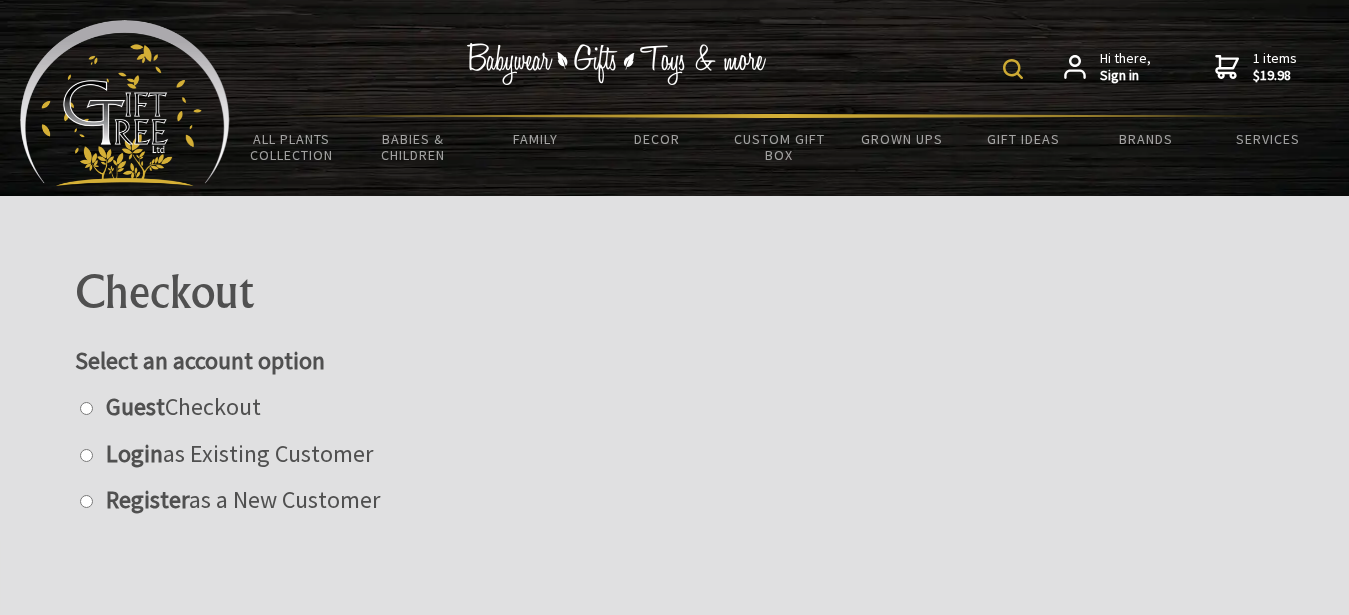 scroll, scrollTop: 0, scrollLeft: 0, axis: both 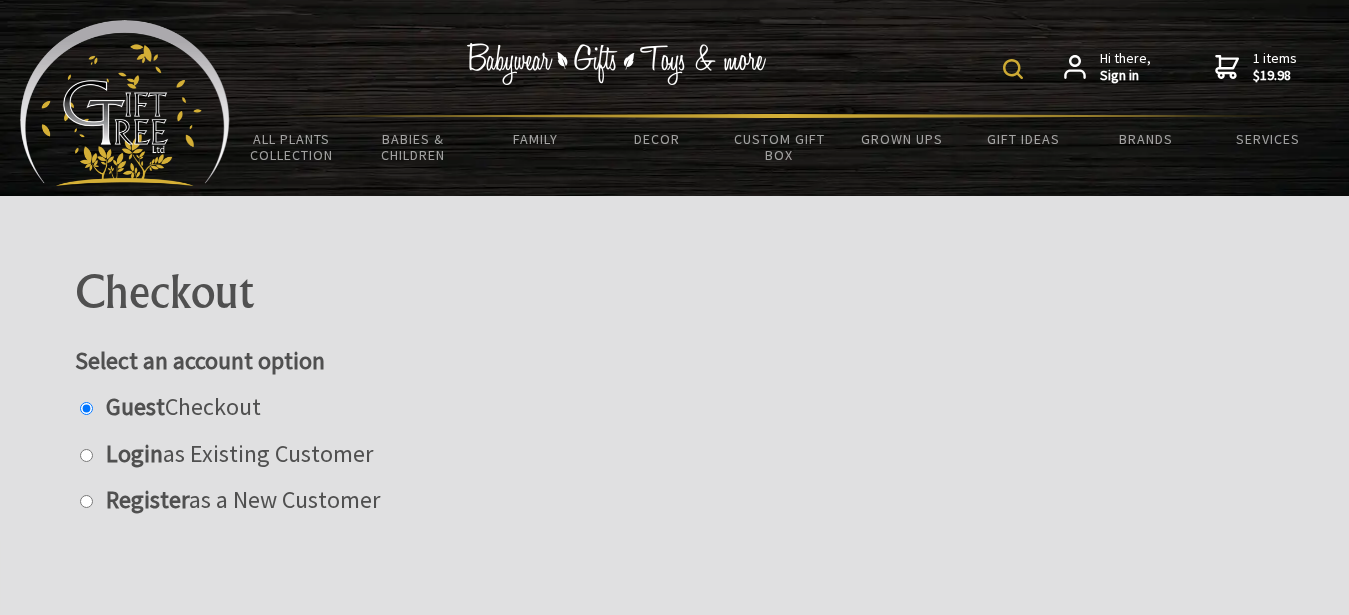 radio on "true" 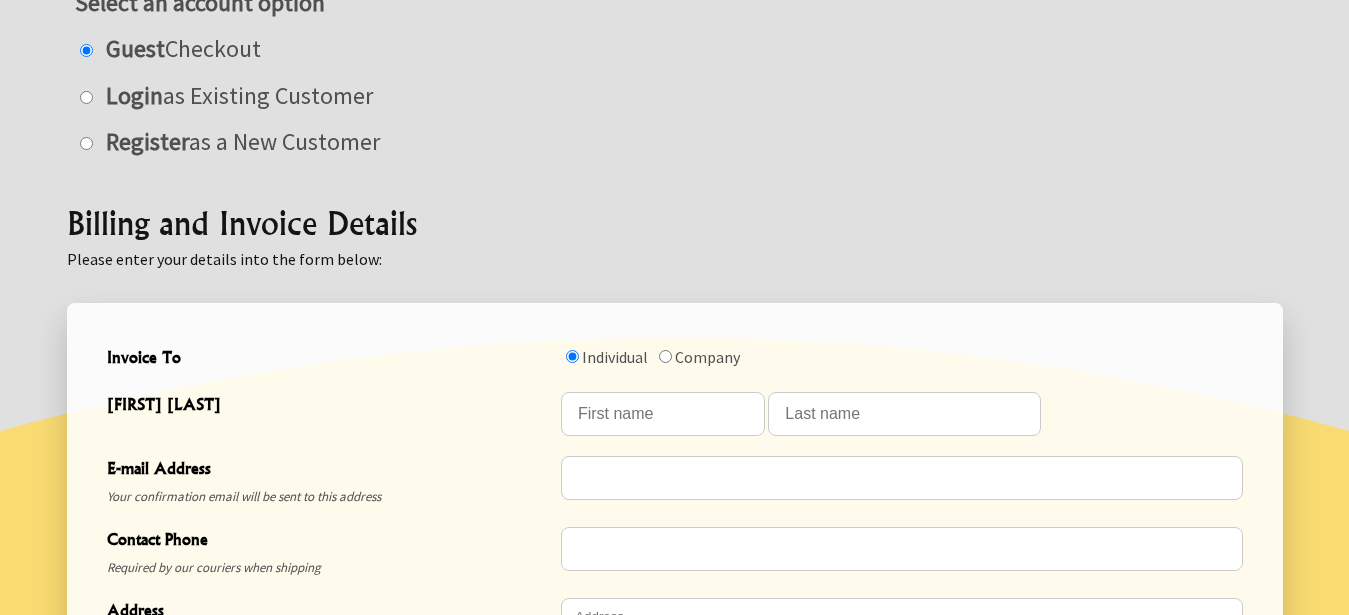 scroll, scrollTop: 363, scrollLeft: 0, axis: vertical 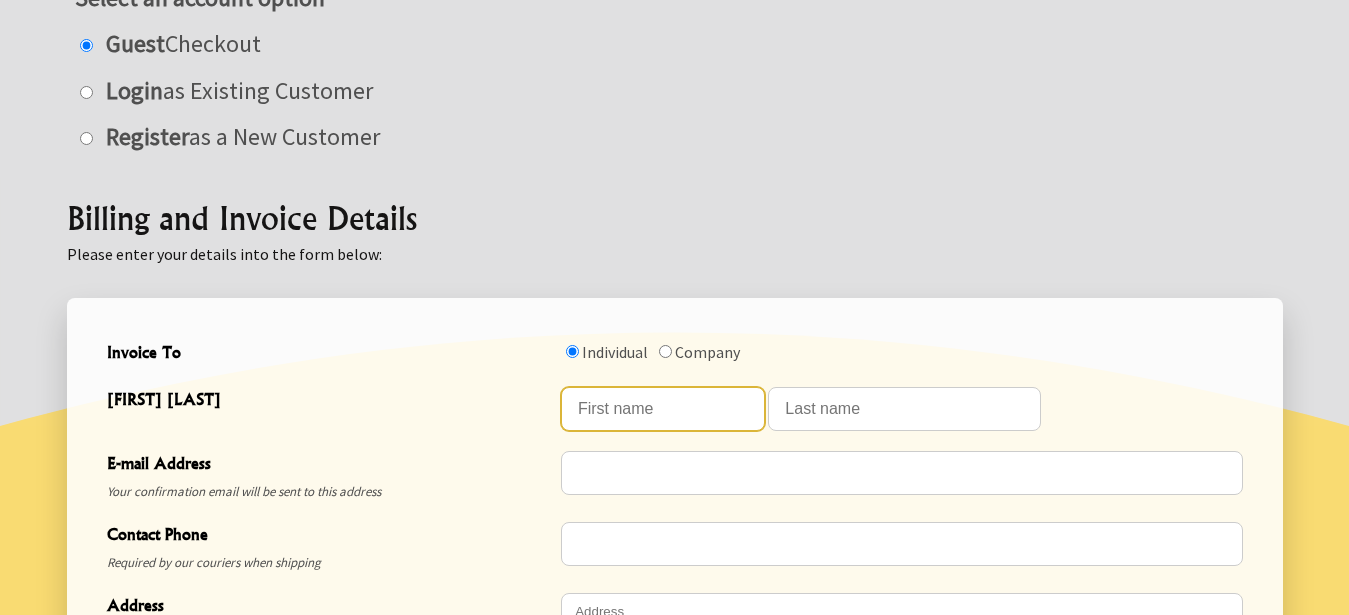 click at bounding box center [663, 409] 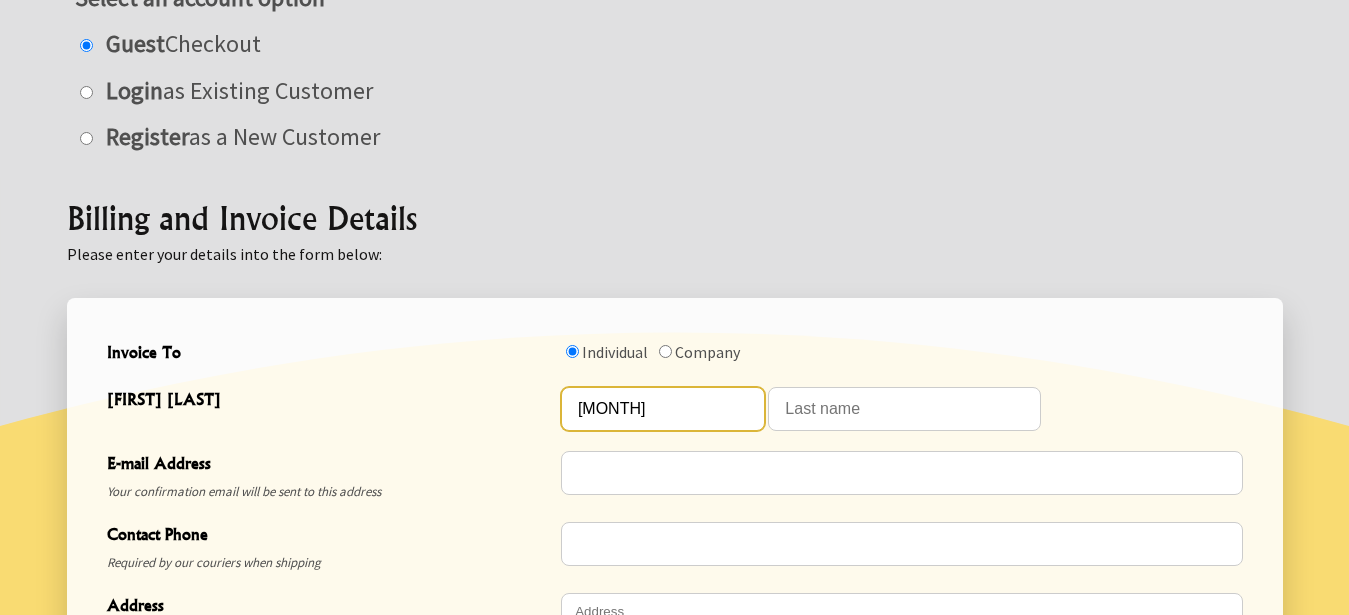 type on "[FIRST]" 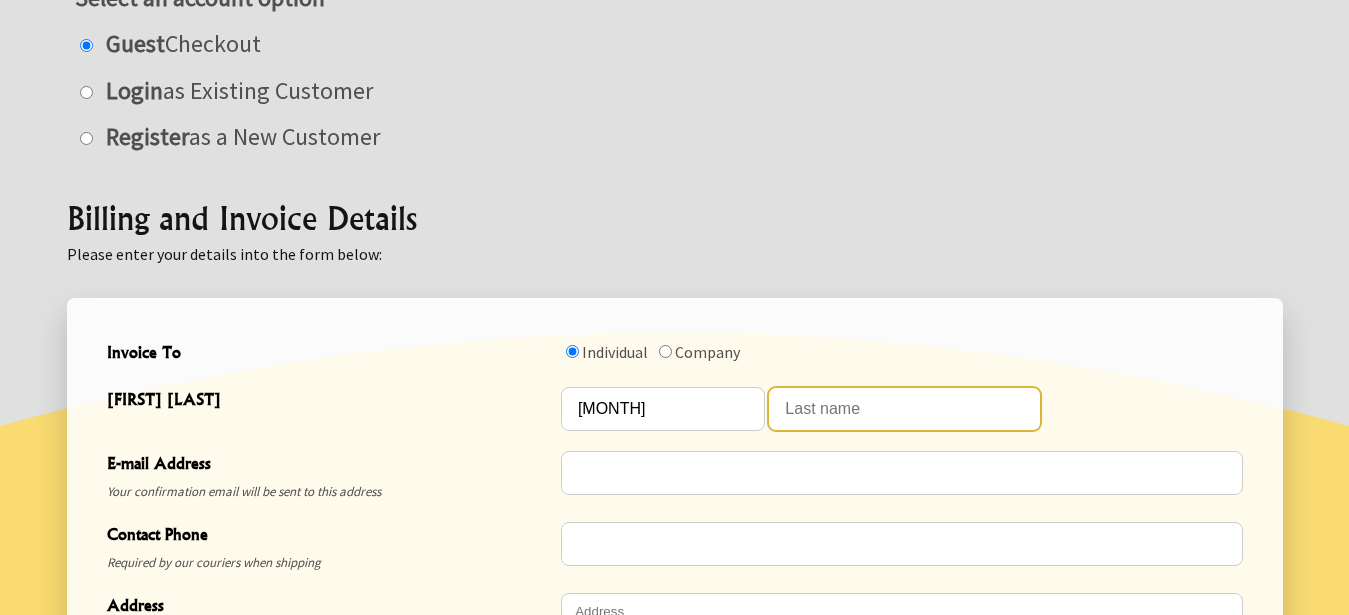 click at bounding box center (904, 409) 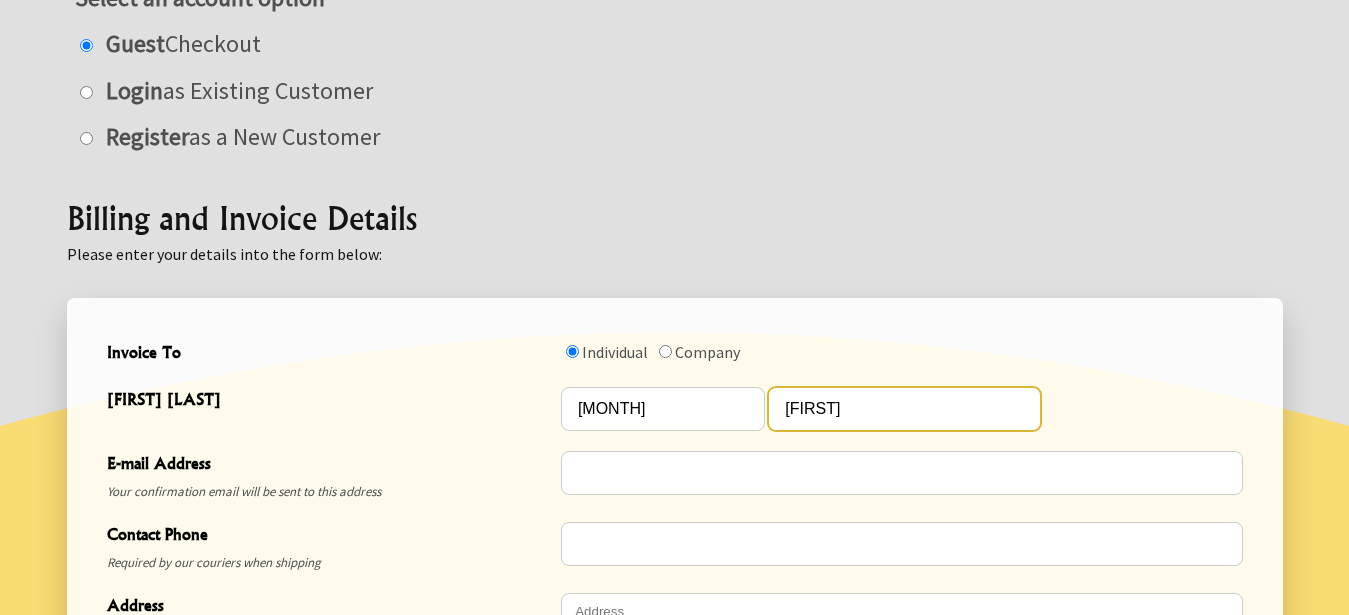 type on "[LAST]" 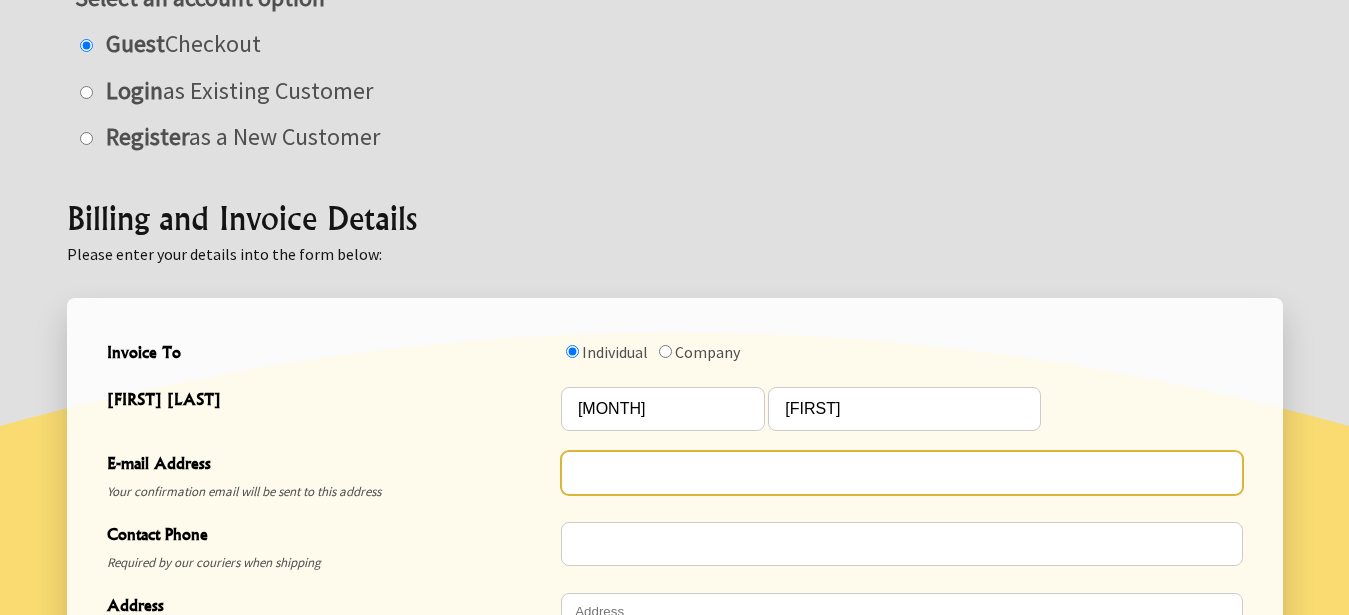 click at bounding box center [902, 473] 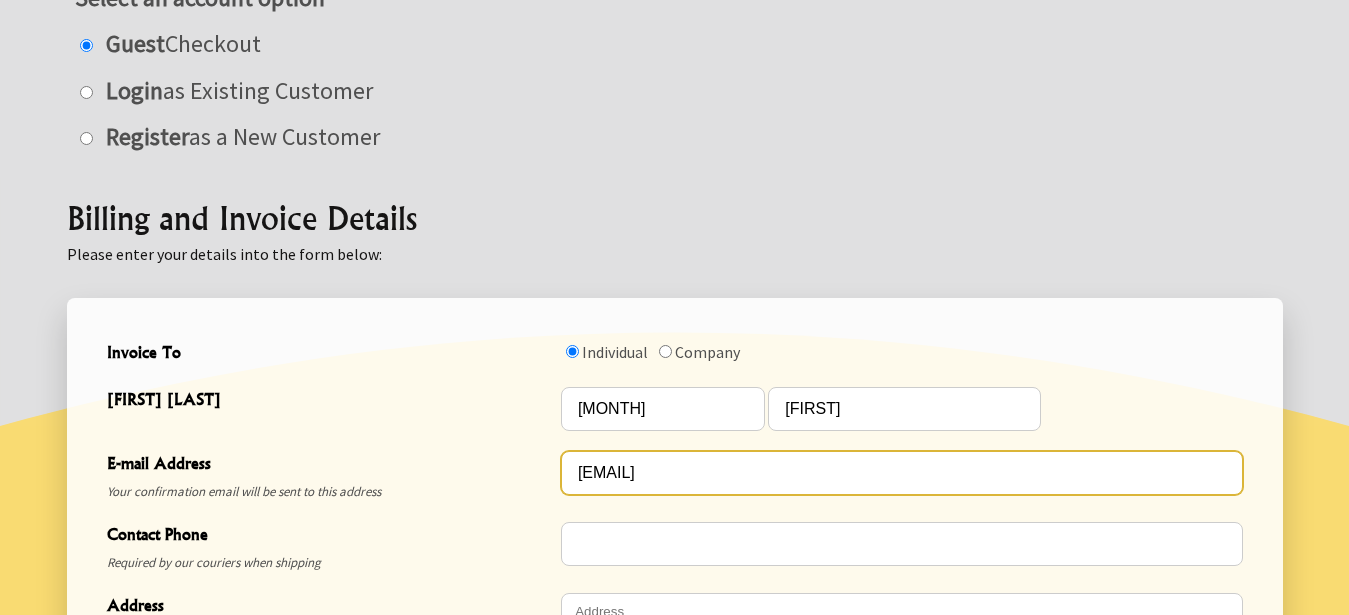 type on "cranejk@xtra.co.nz" 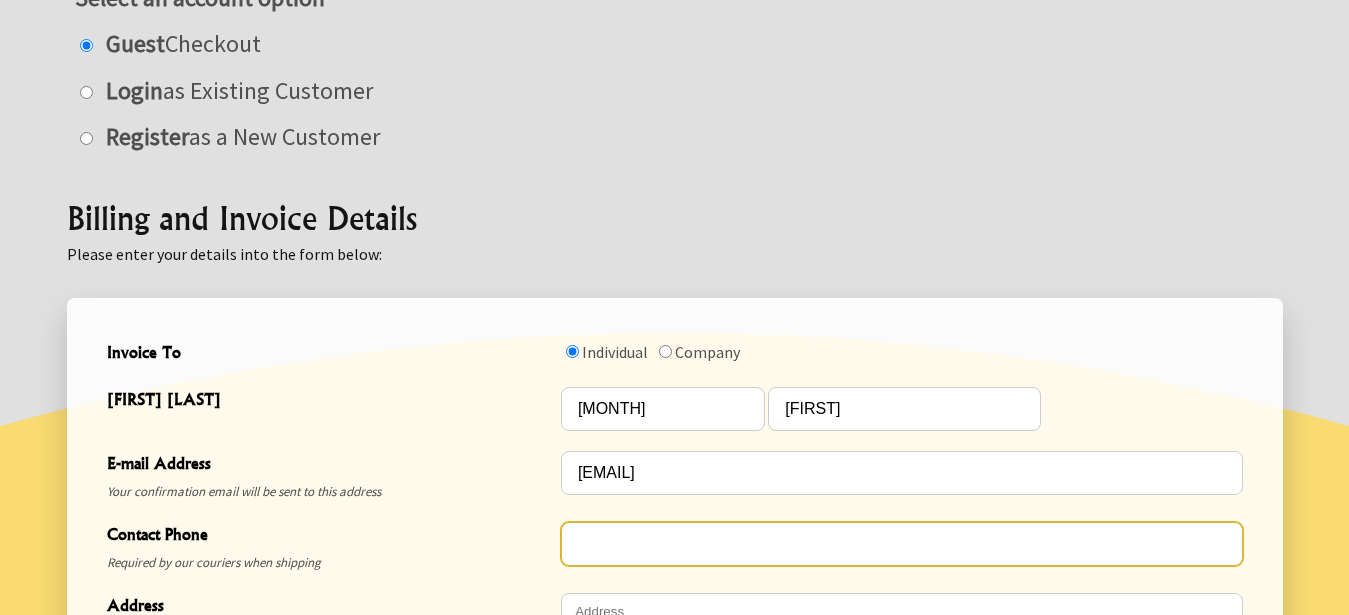 click at bounding box center [902, 544] 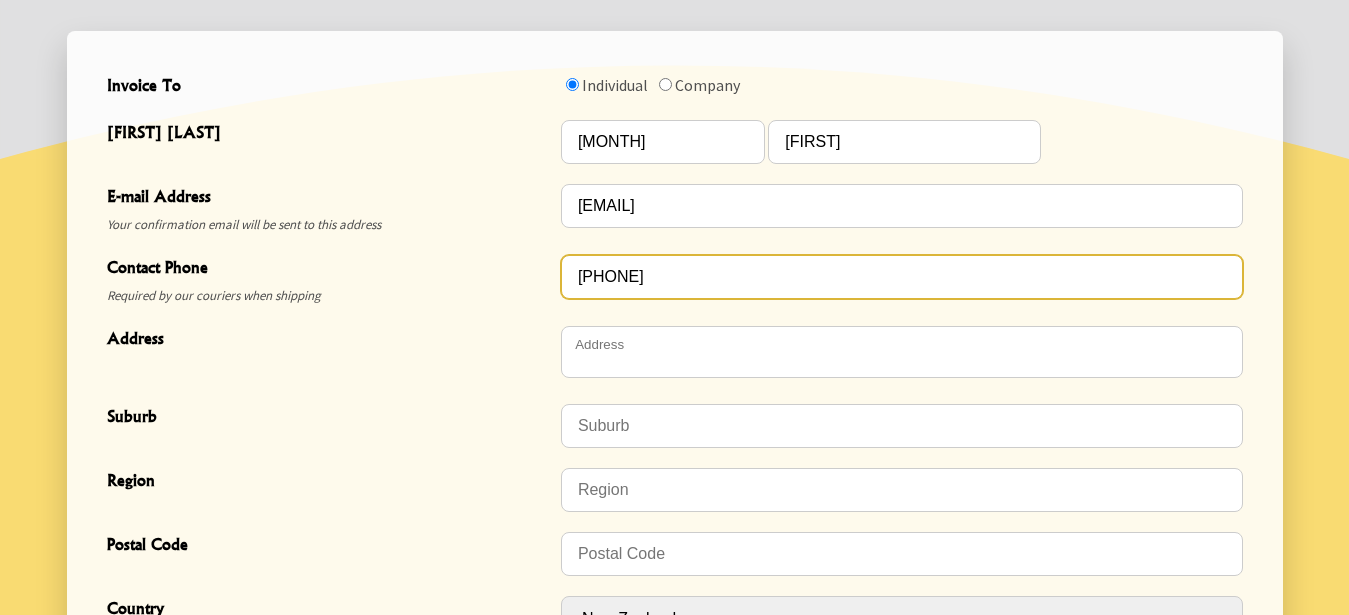 scroll, scrollTop: 636, scrollLeft: 0, axis: vertical 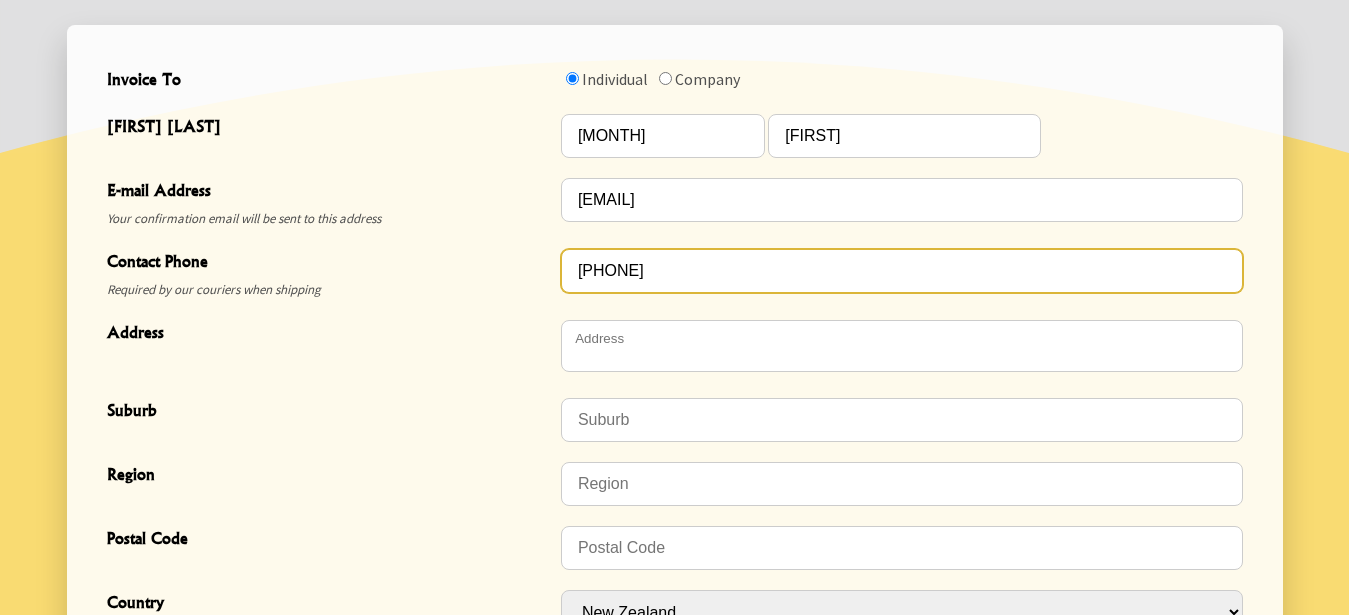 type on "[PHONE]" 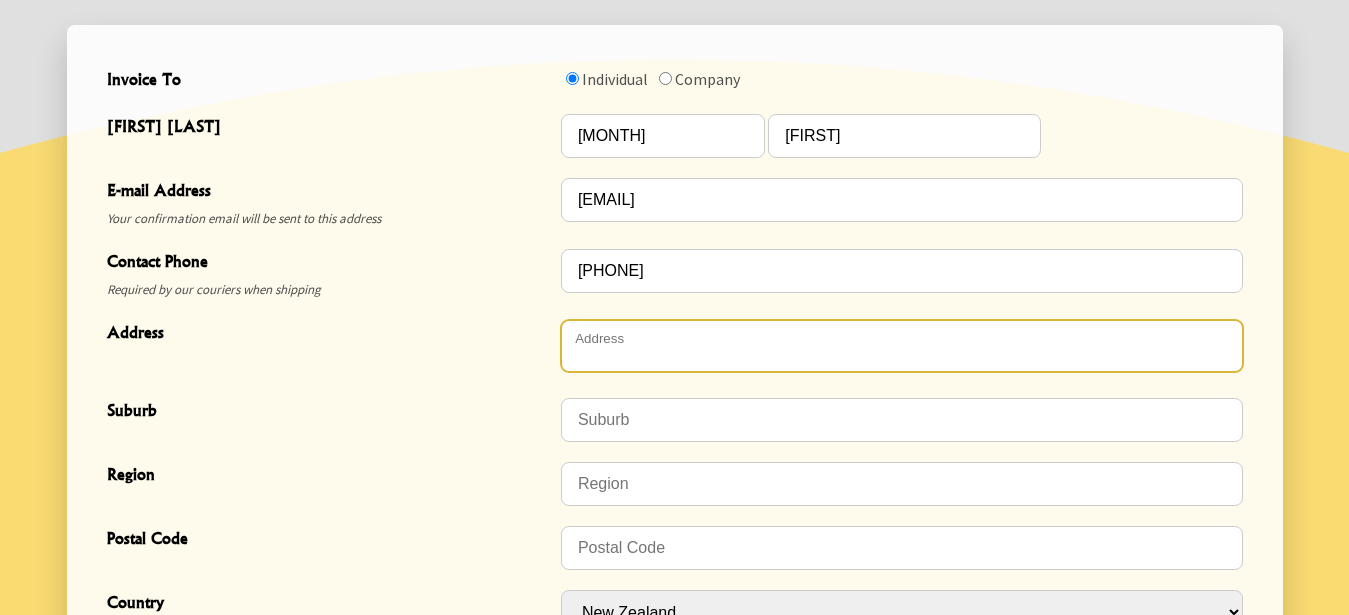 click at bounding box center [902, 346] 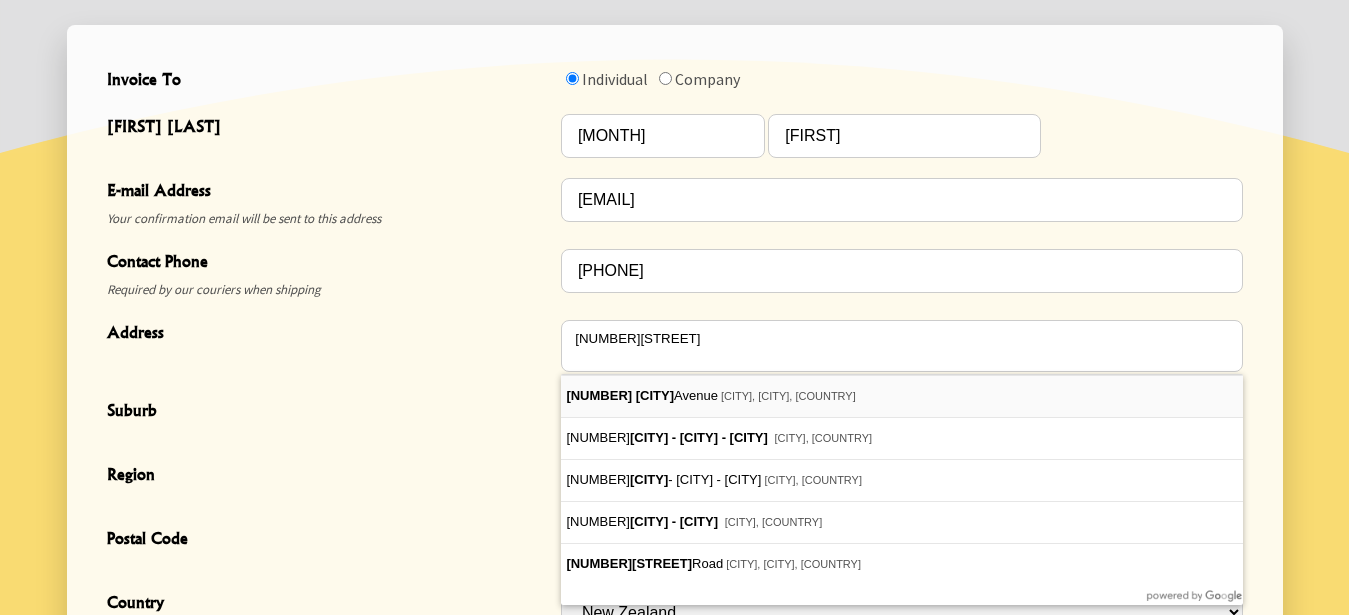 type on "[NUMBER] [STREET]" 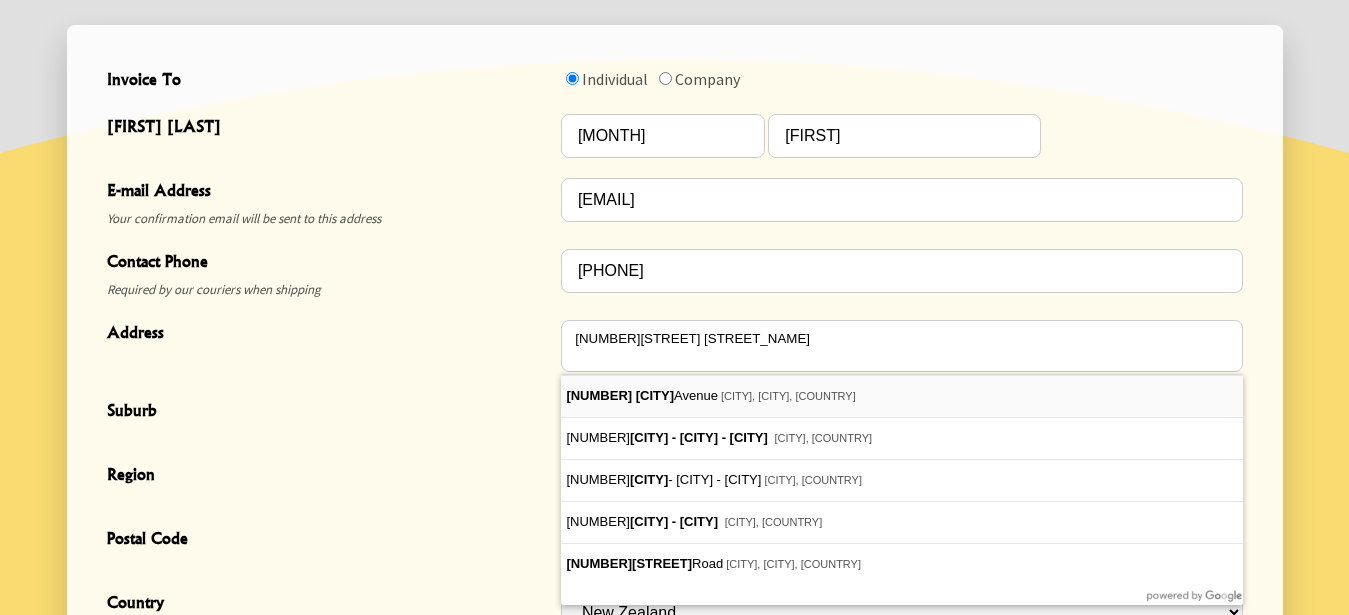type on "[CITY]" 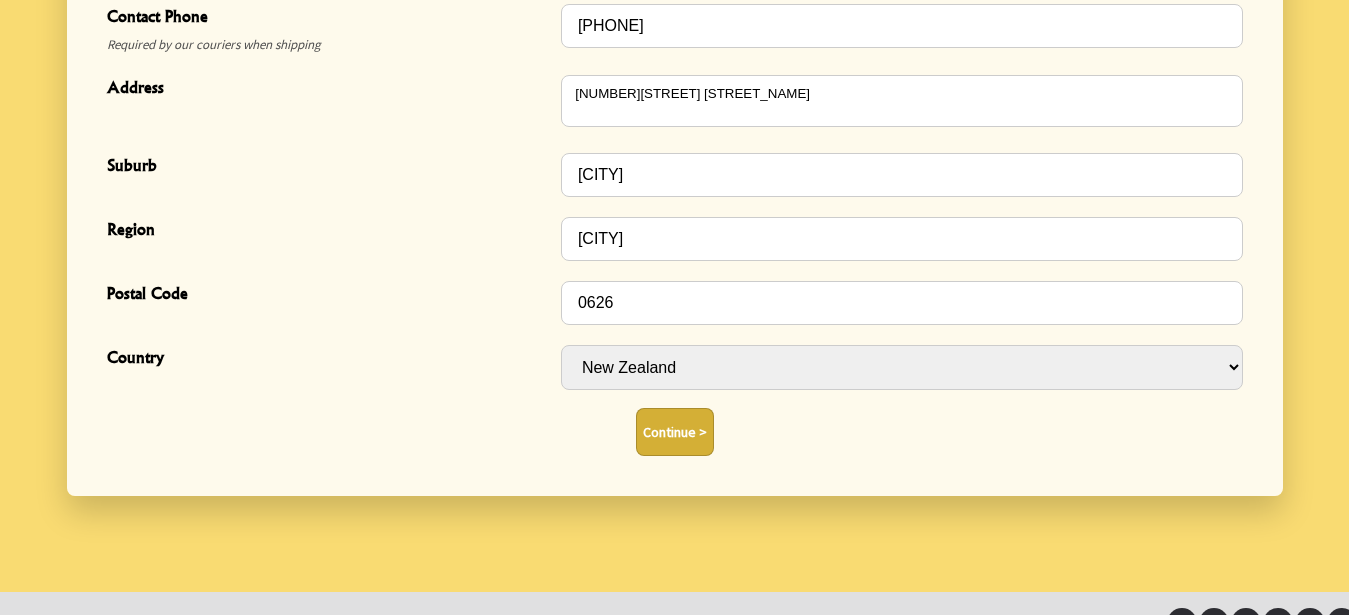 scroll, scrollTop: 884, scrollLeft: 0, axis: vertical 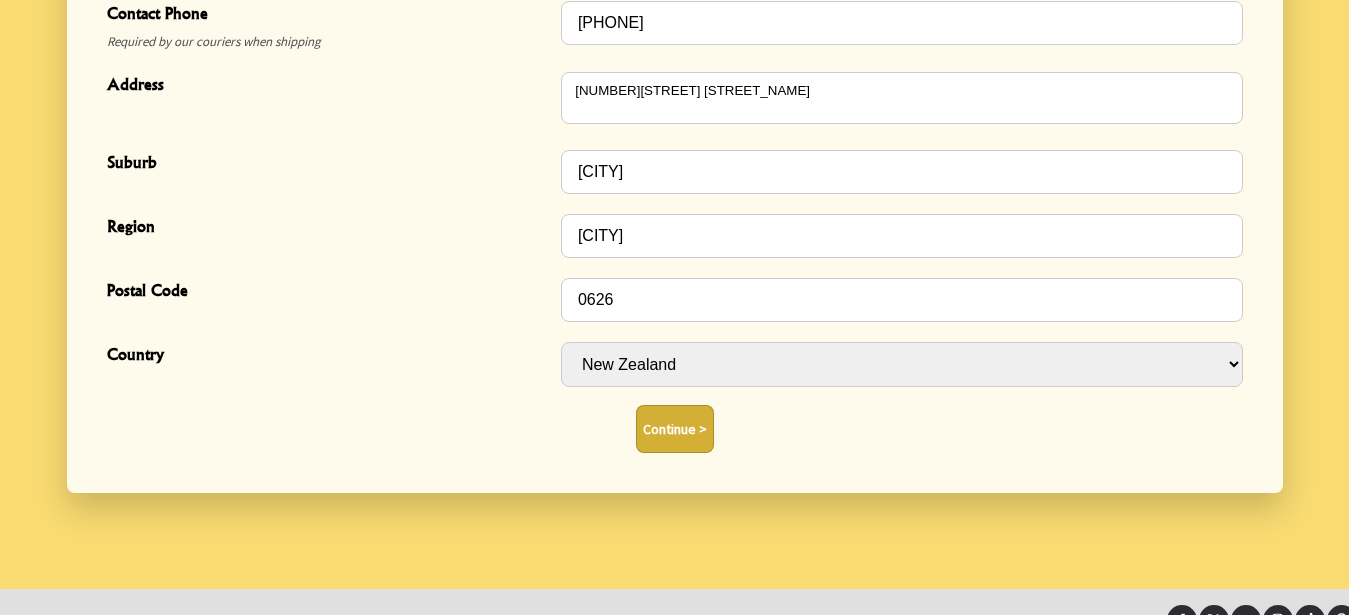 click on "Continue >" at bounding box center [675, 429] 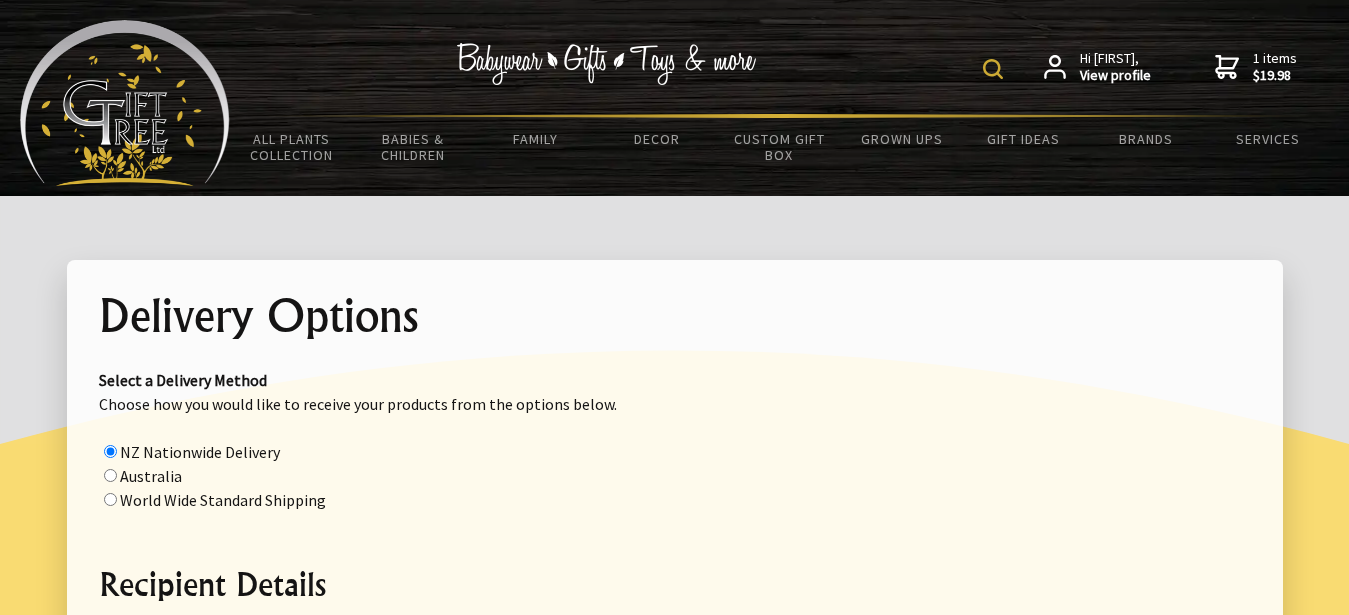 scroll, scrollTop: 0, scrollLeft: 0, axis: both 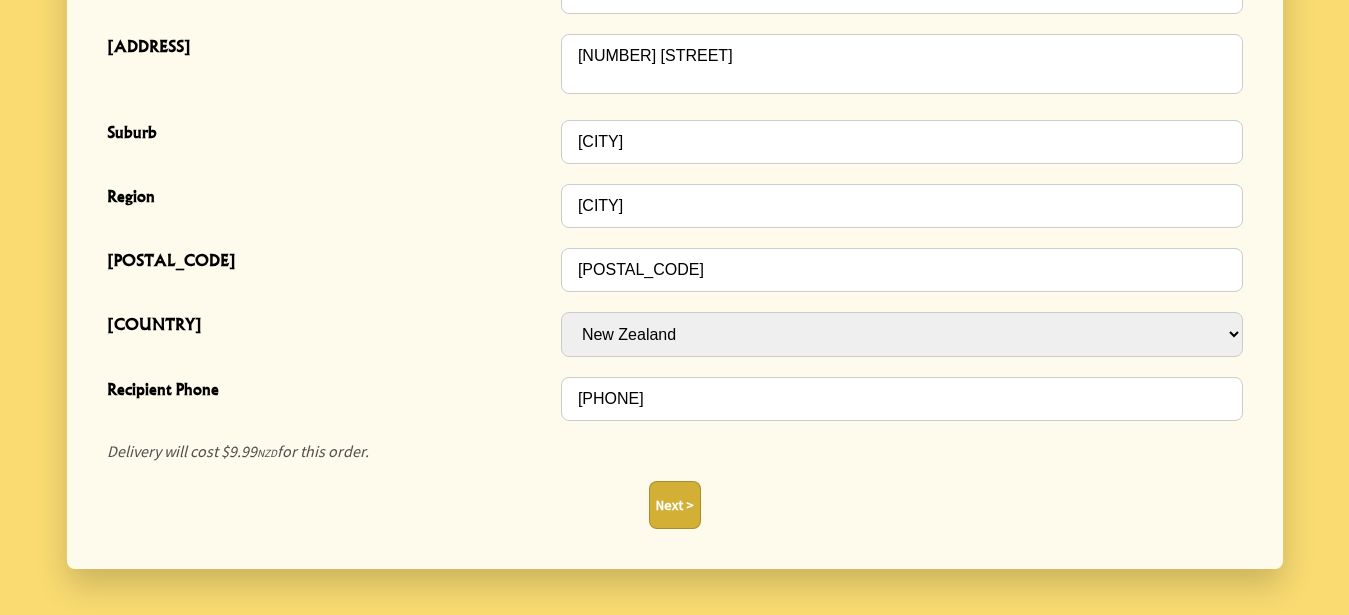 click on "Next >" at bounding box center (675, 505) 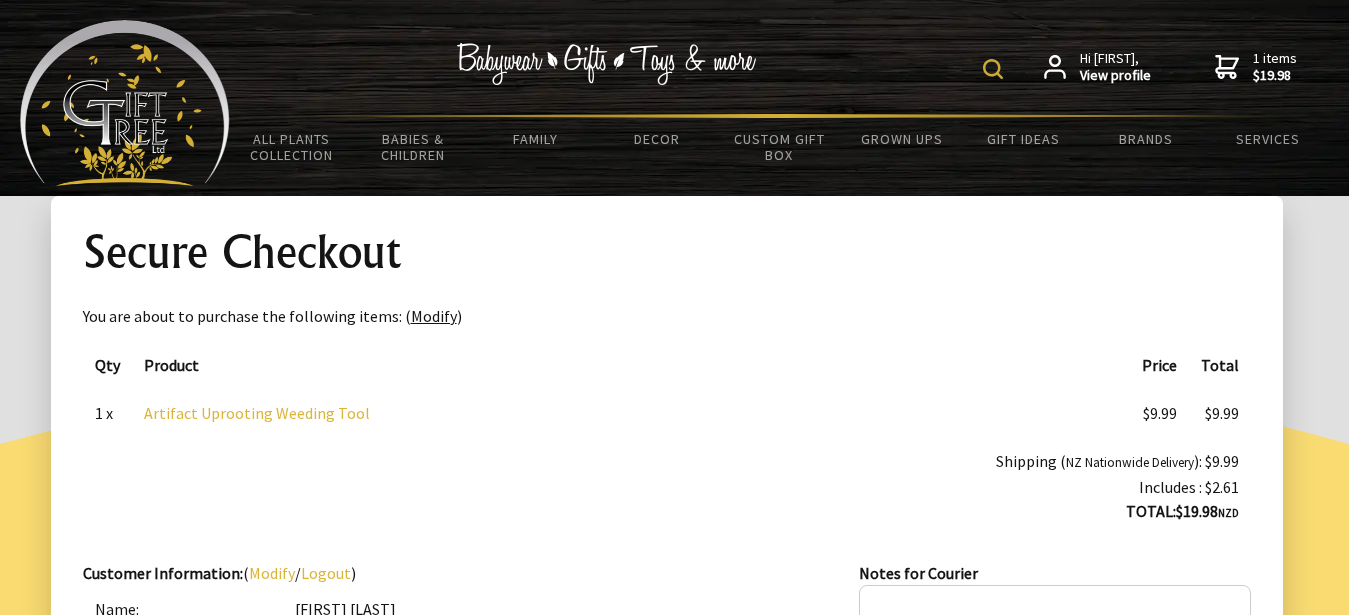 scroll, scrollTop: 0, scrollLeft: 0, axis: both 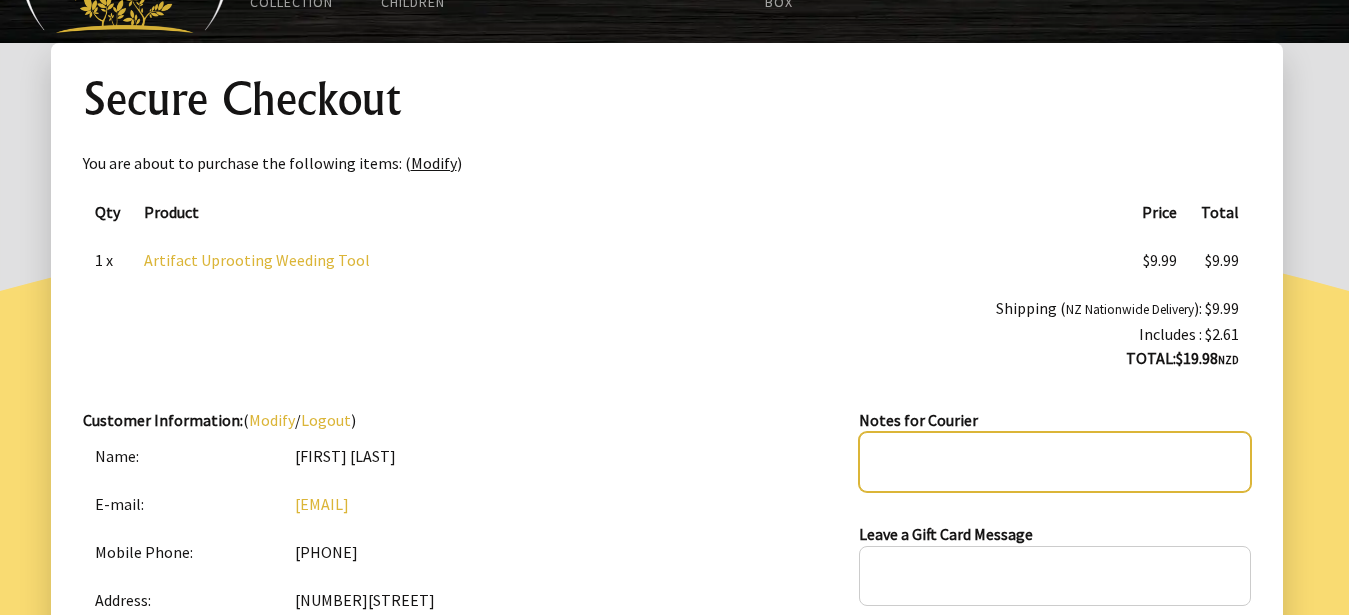 click at bounding box center (1054, 462) 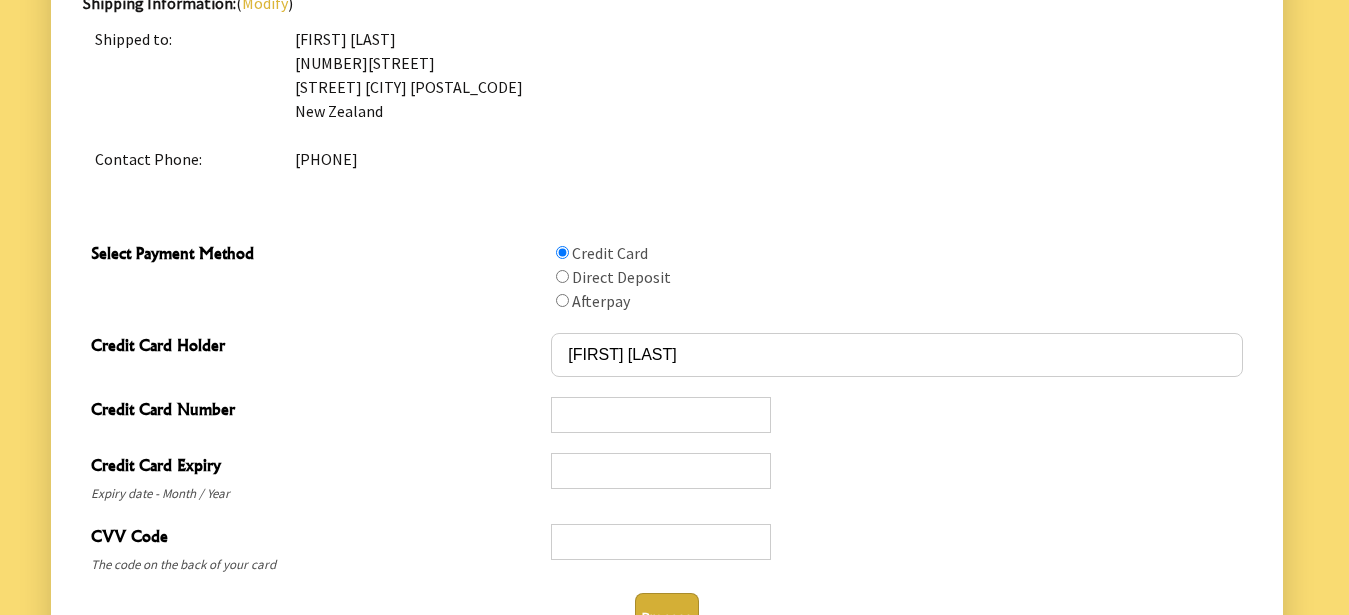 scroll, scrollTop: 887, scrollLeft: 0, axis: vertical 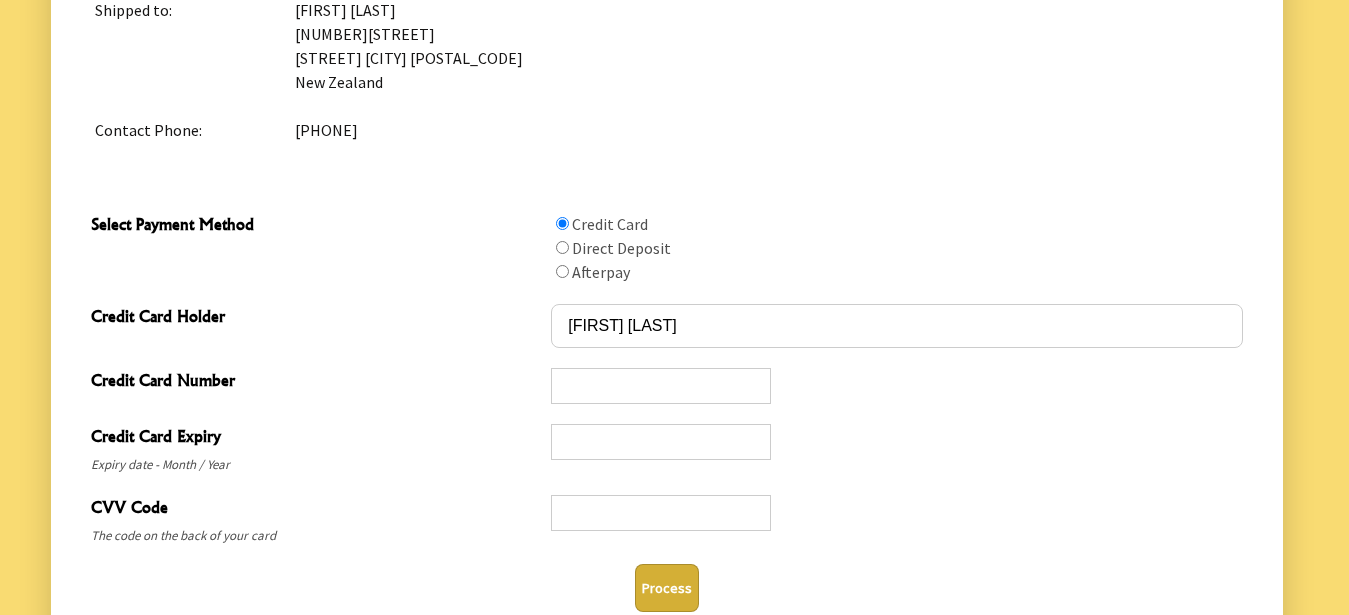 type on "Please leave on front porch.  Tks, J" 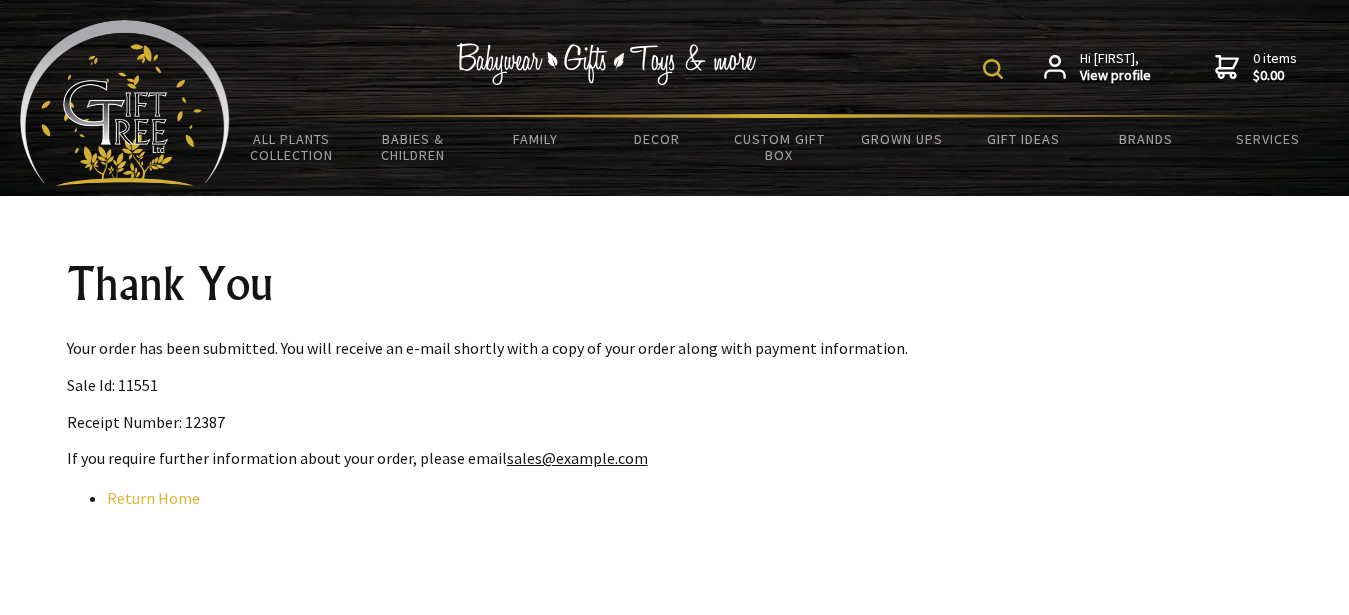scroll, scrollTop: 0, scrollLeft: 0, axis: both 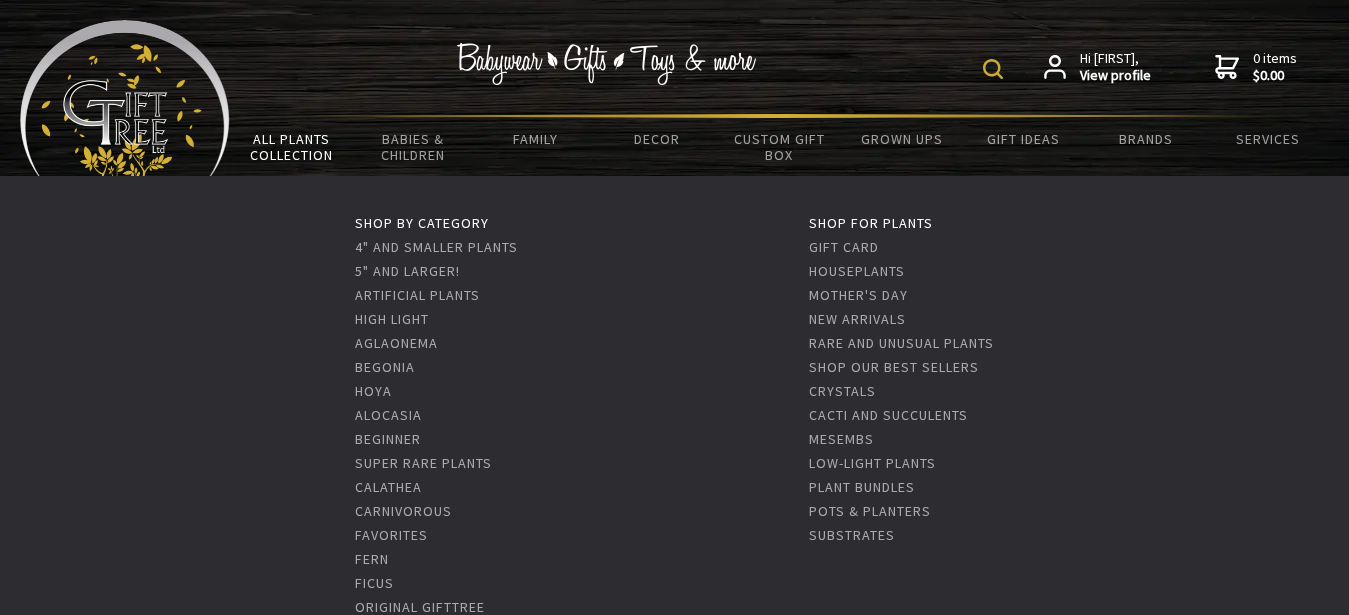 click on "All Plants Collection" at bounding box center [291, 147] 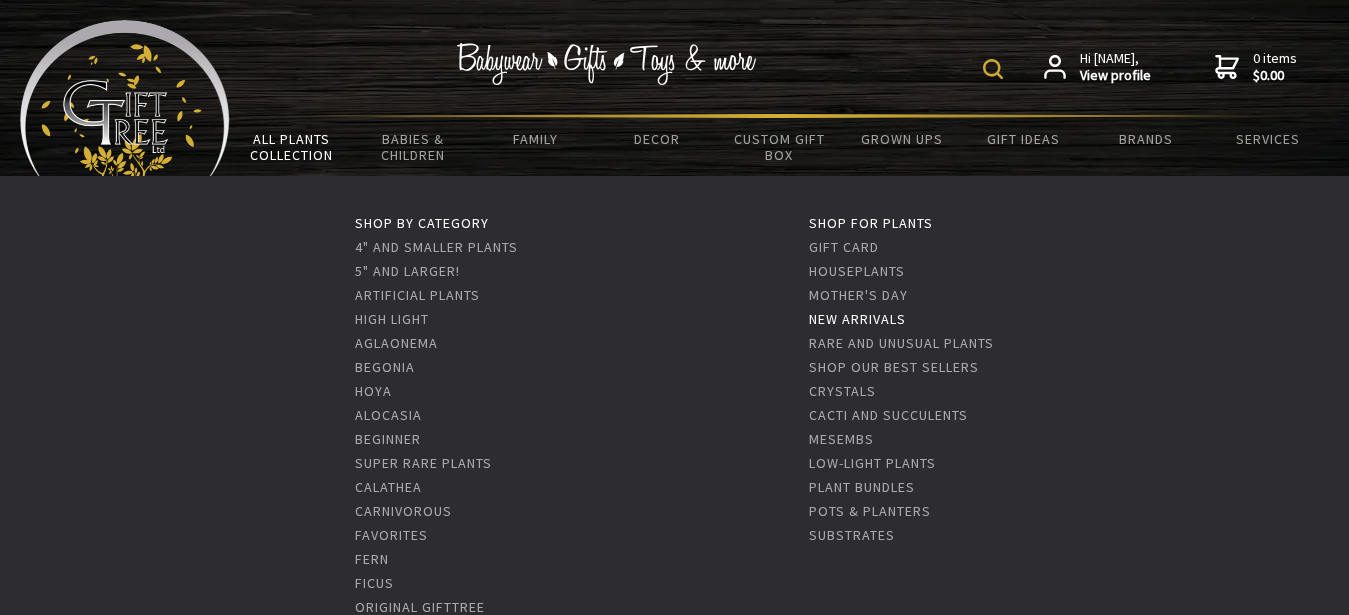scroll, scrollTop: 0, scrollLeft: 0, axis: both 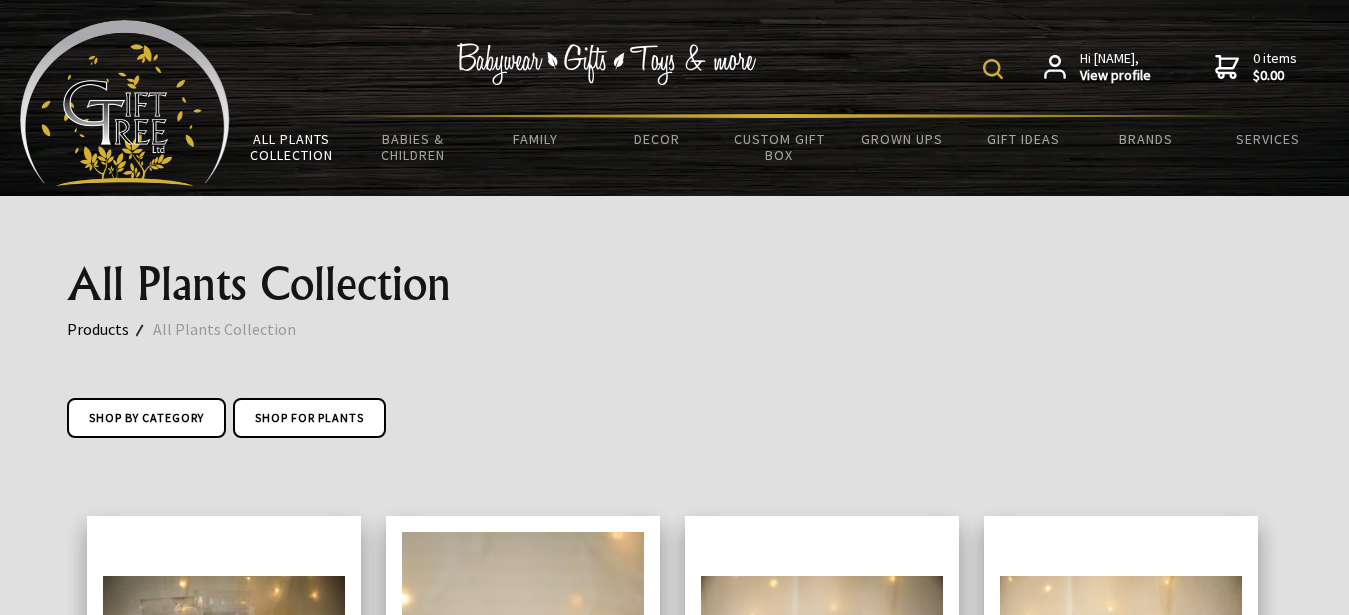 click at bounding box center [993, 69] 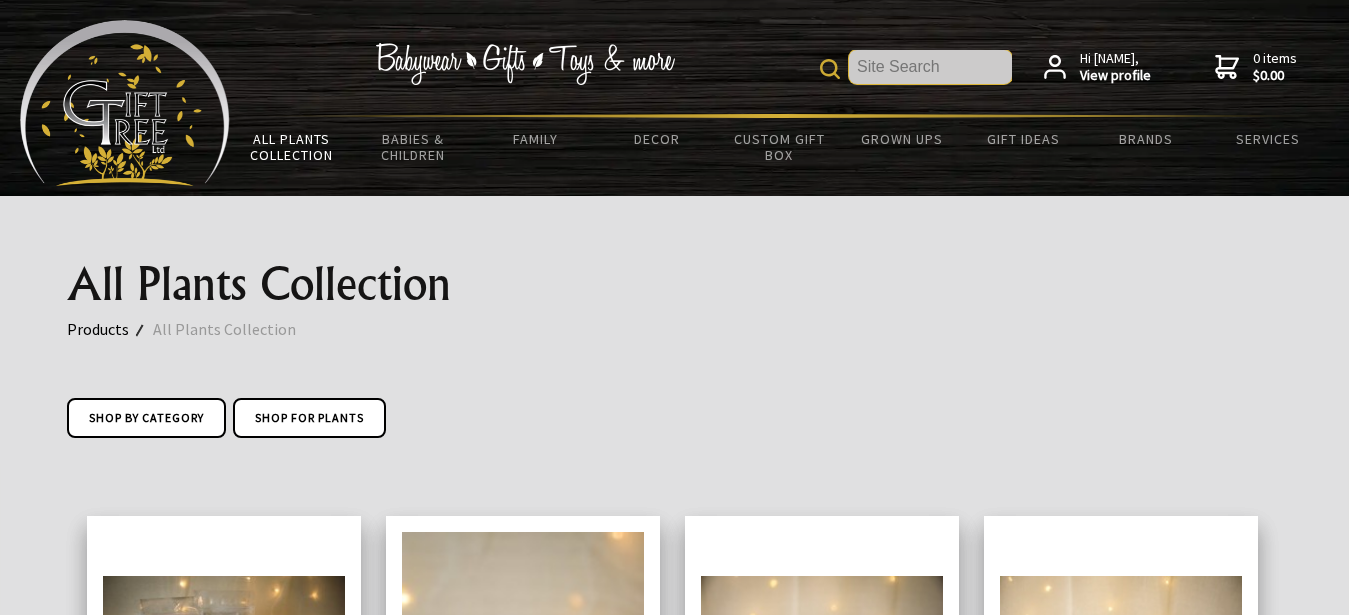 scroll, scrollTop: 0, scrollLeft: 0, axis: both 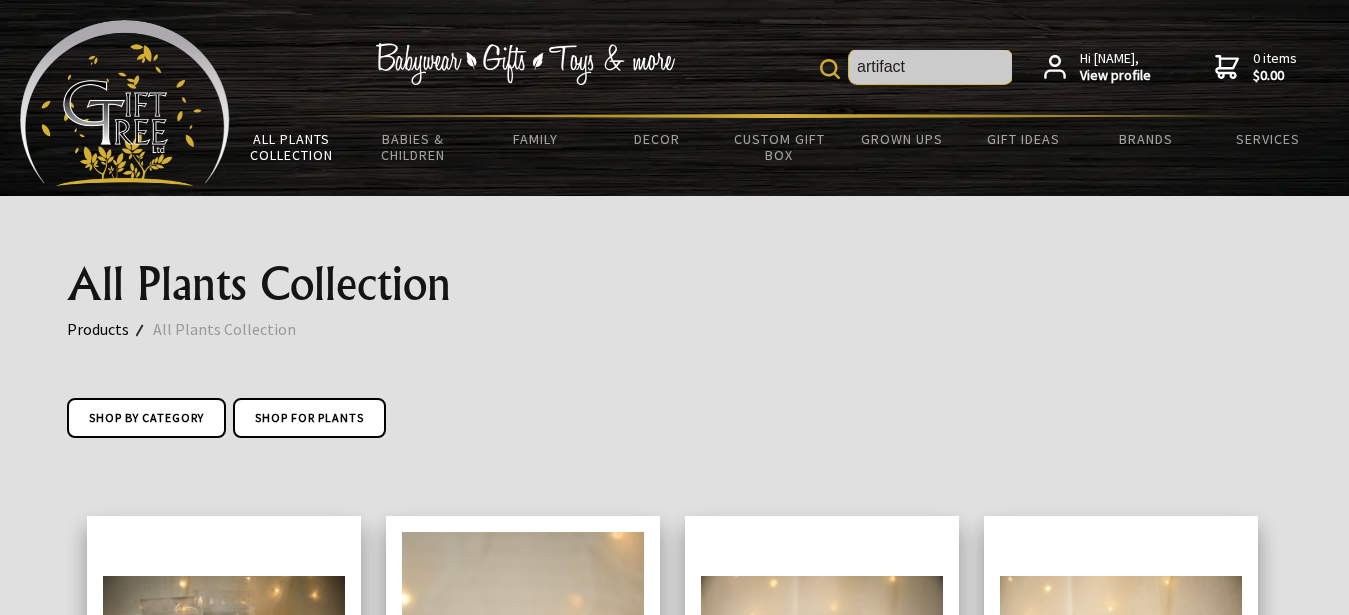 type on "artifact" 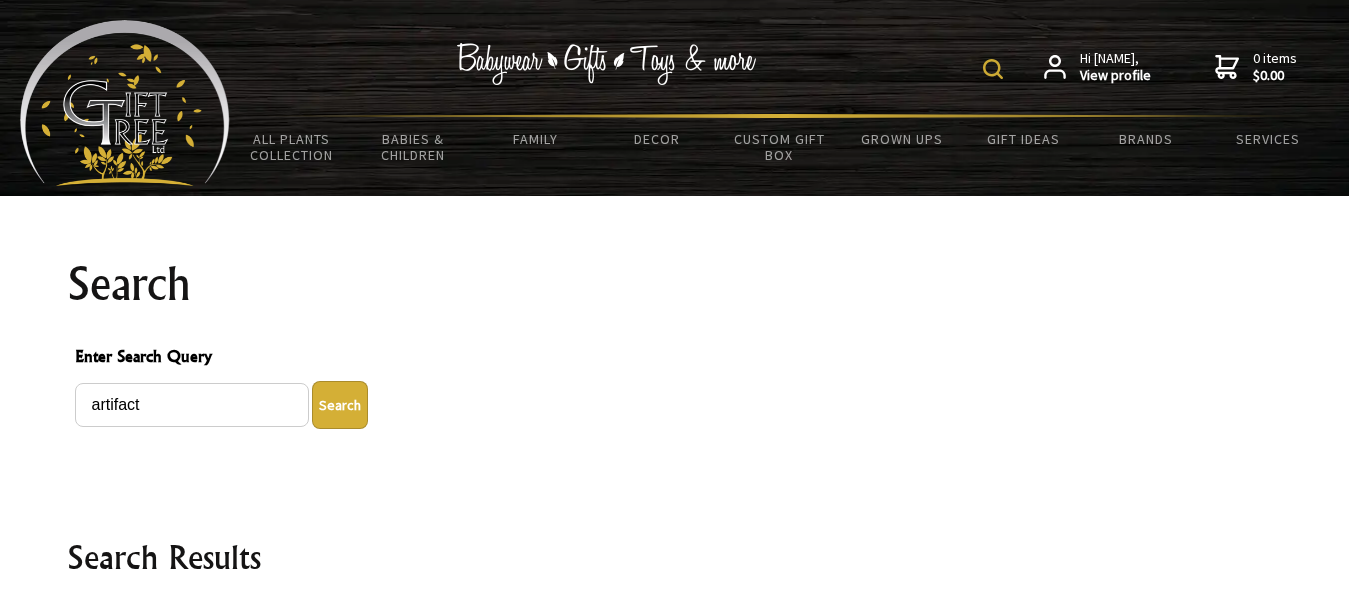 scroll, scrollTop: 0, scrollLeft: 0, axis: both 